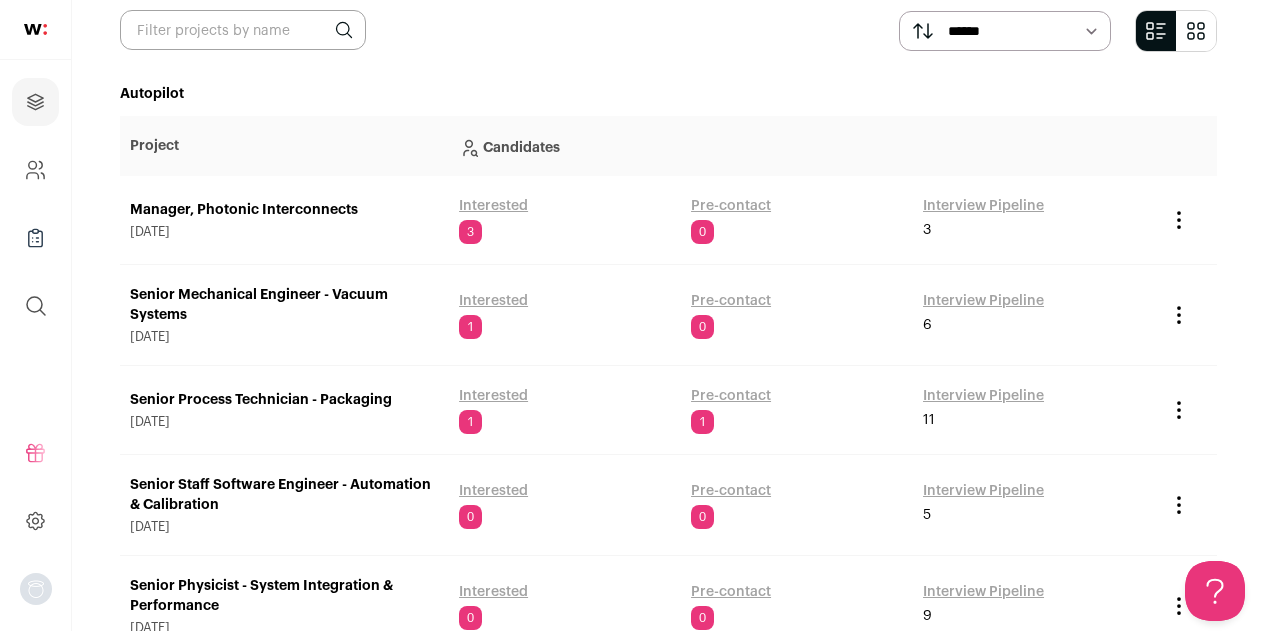 scroll, scrollTop: 194, scrollLeft: 0, axis: vertical 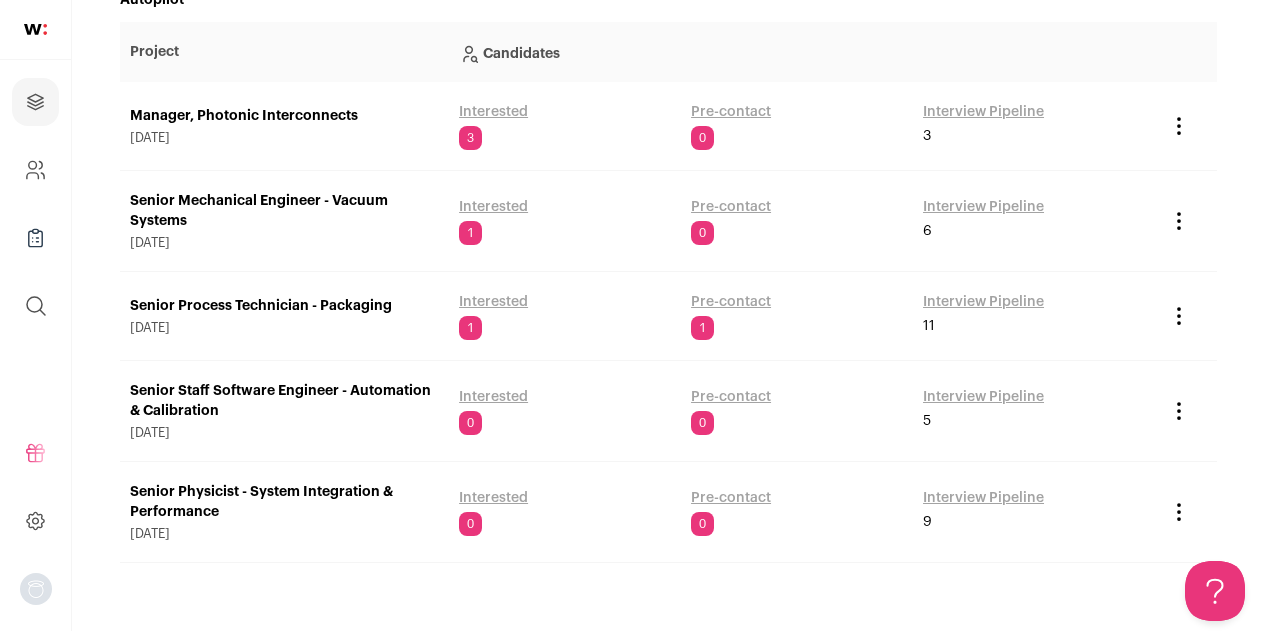 click on "Senior Process Technician - Packaging" at bounding box center [284, 306] 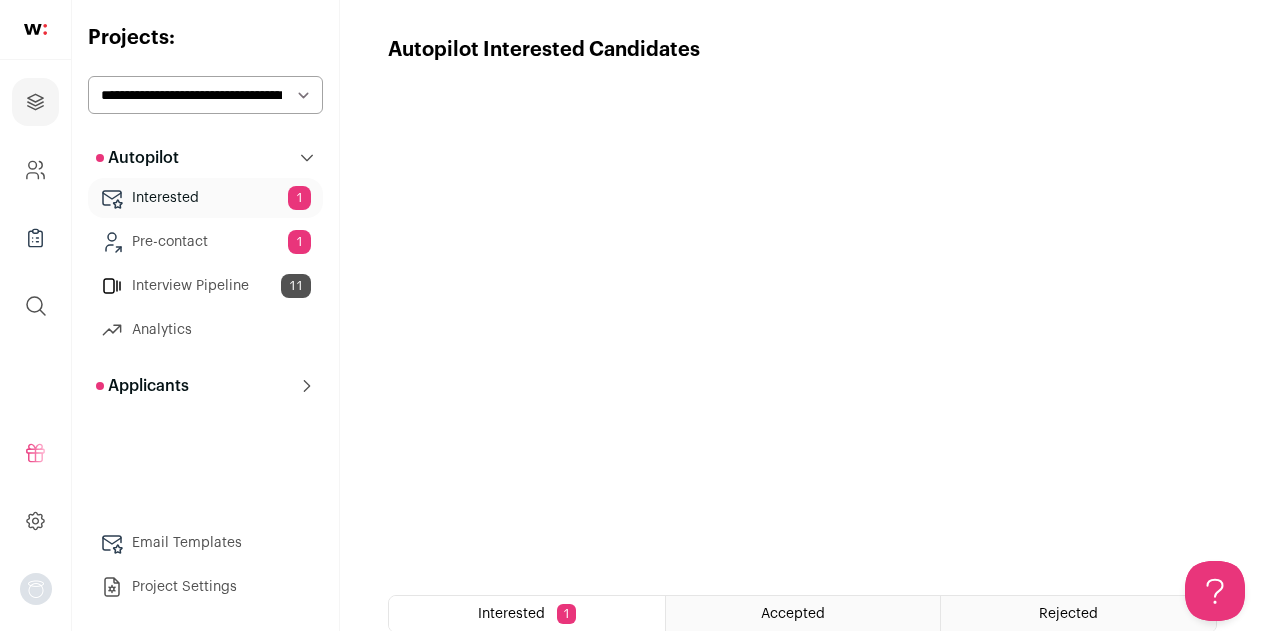 scroll, scrollTop: 0, scrollLeft: 0, axis: both 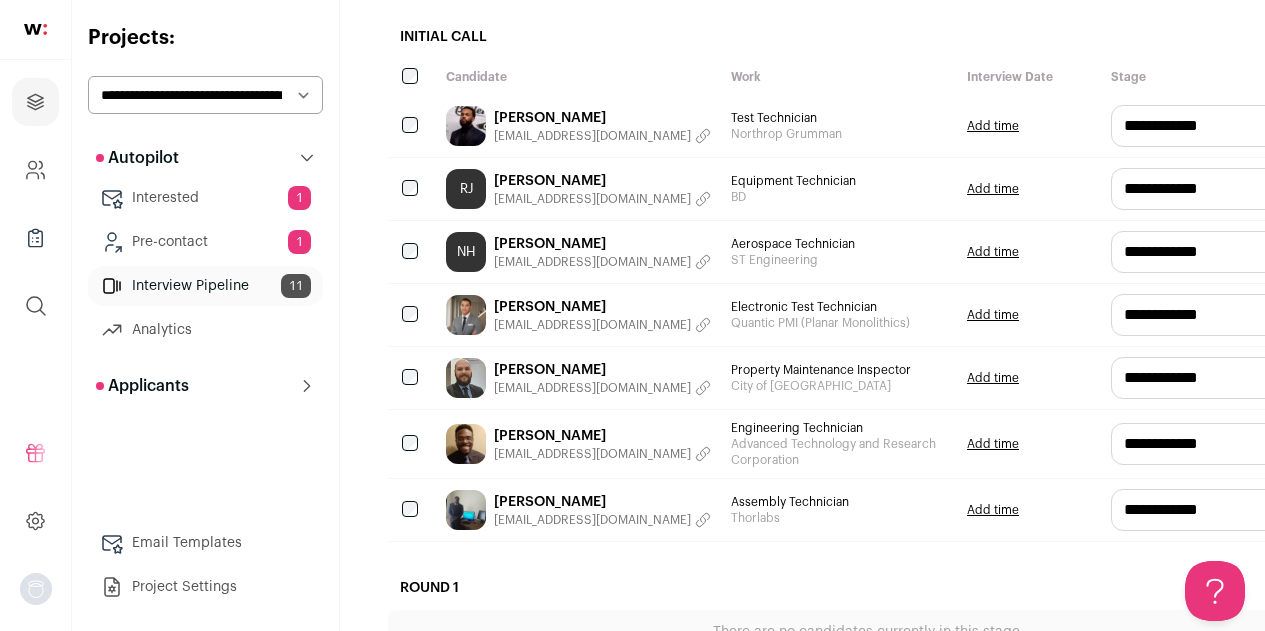 click on "[PERSON_NAME]" at bounding box center (602, 307) 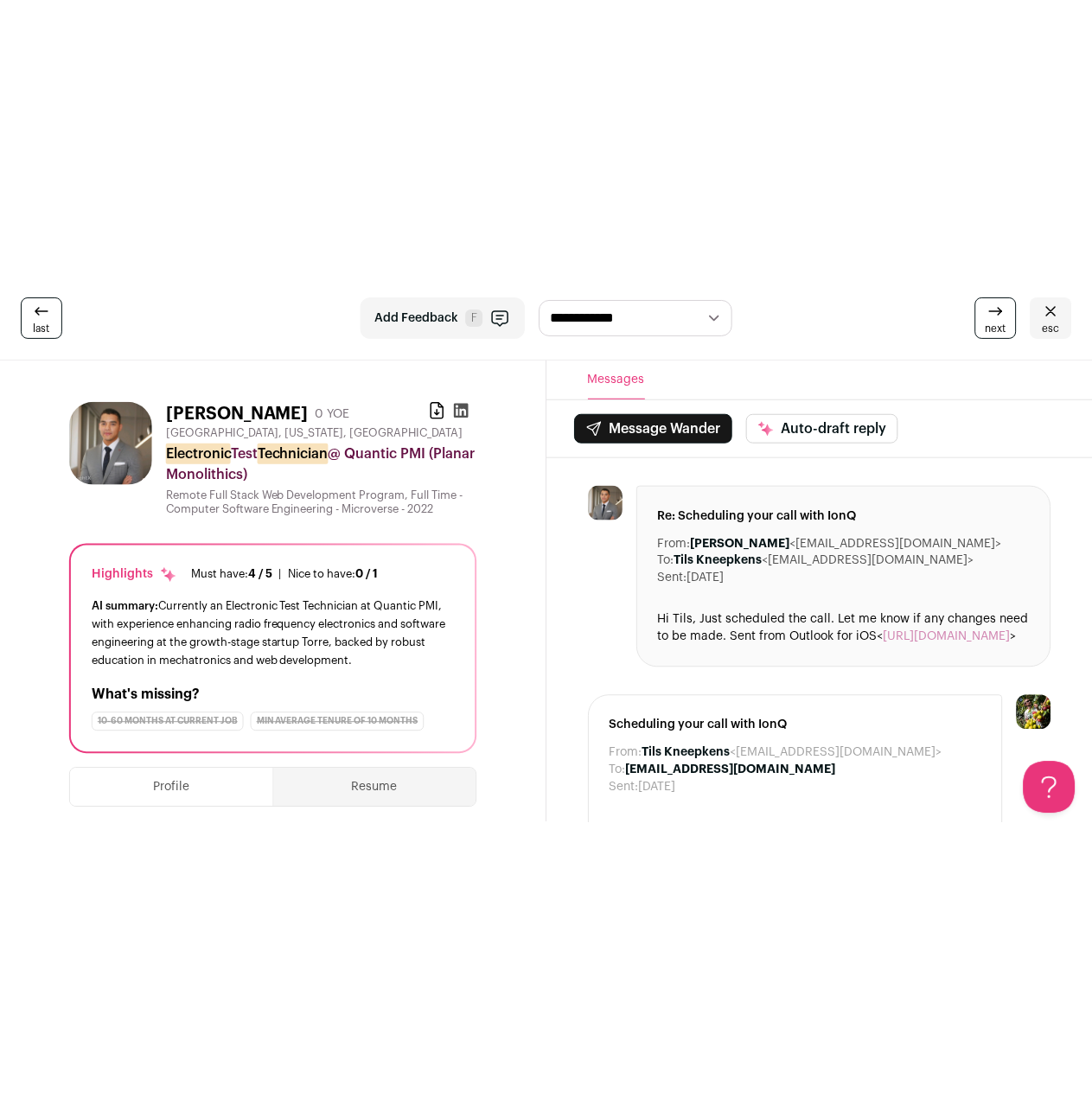 scroll, scrollTop: 0, scrollLeft: 0, axis: both 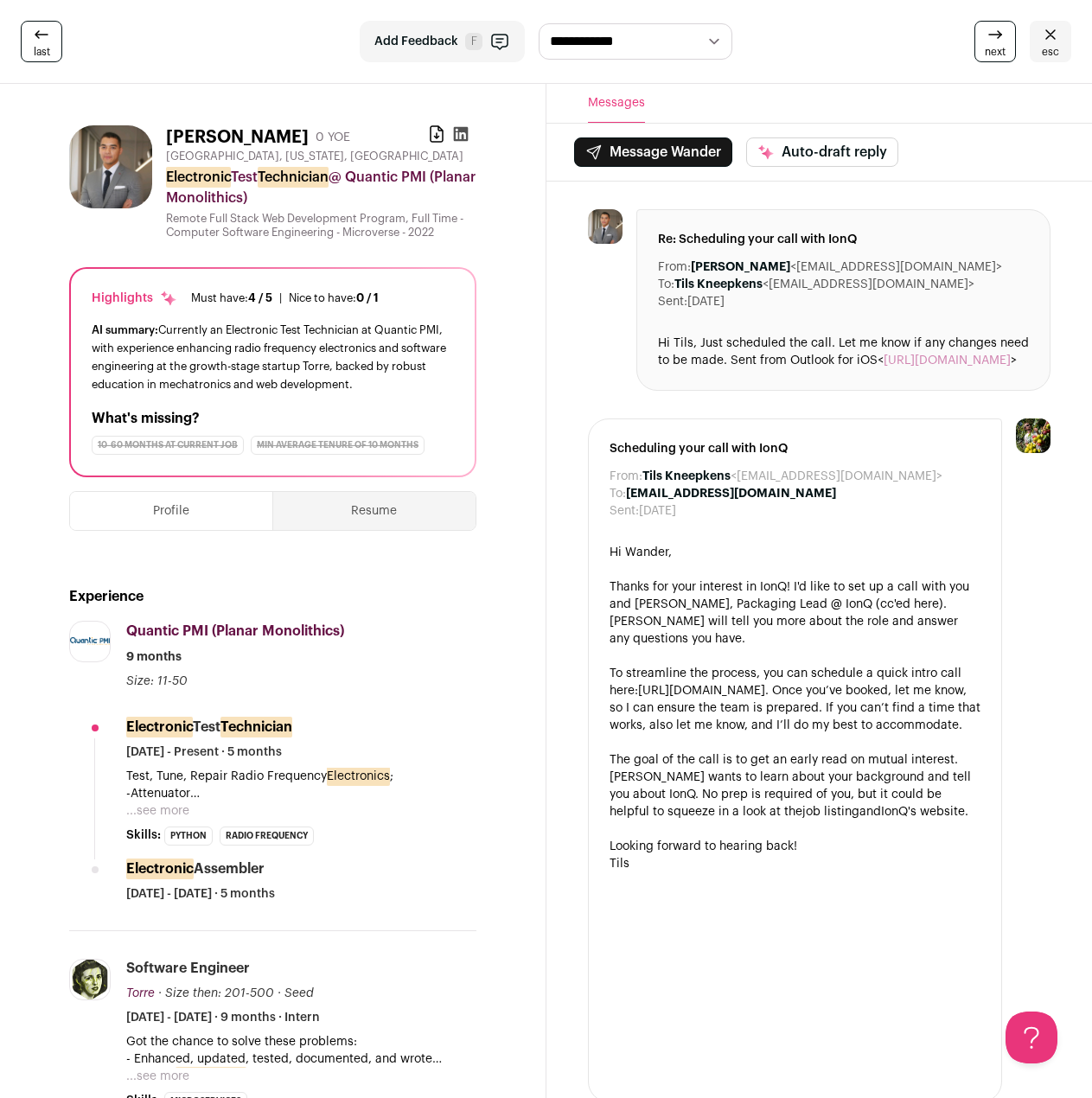click on "[PERSON_NAME]" at bounding box center (237, 137) 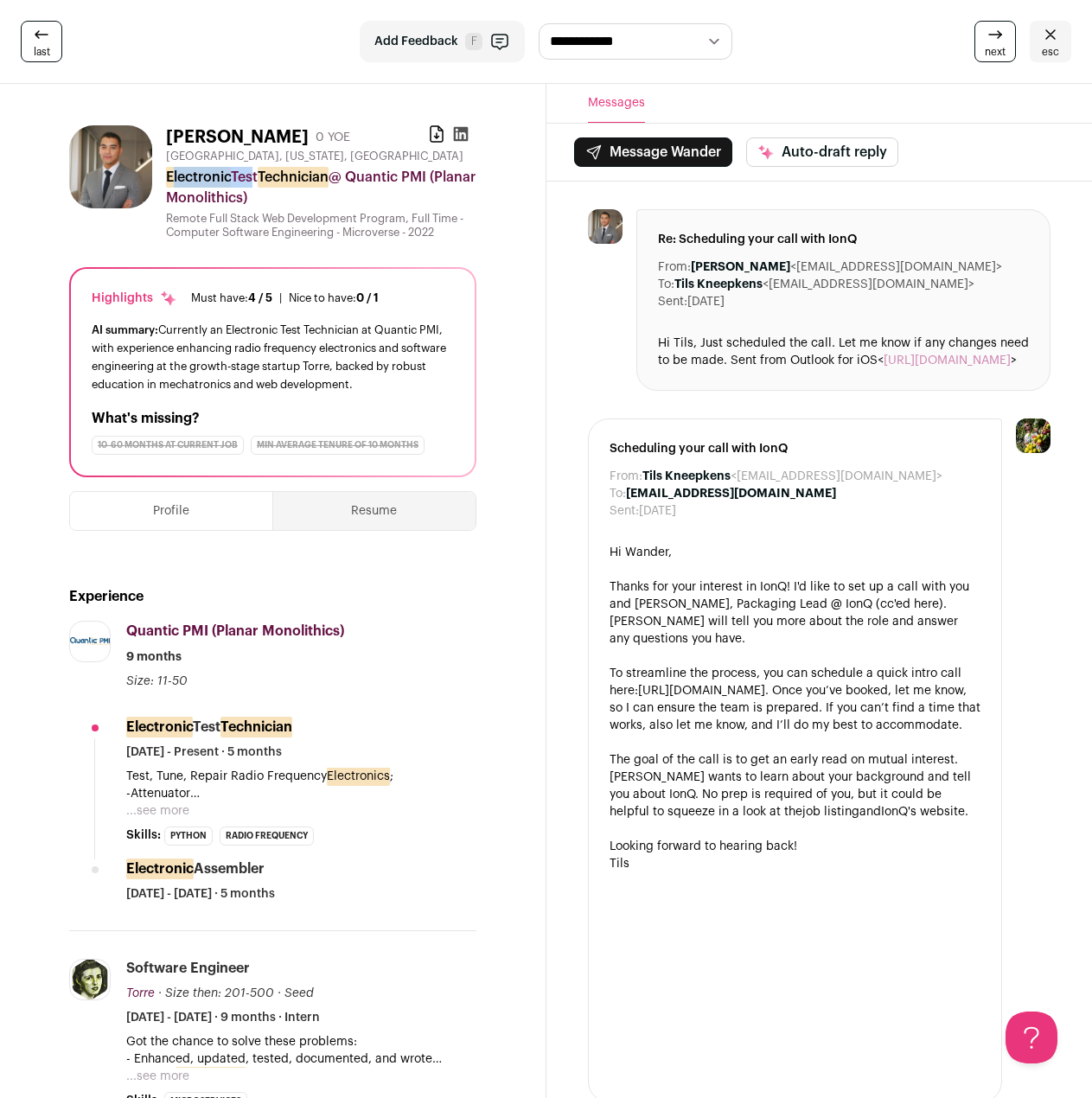 drag, startPoint x: 171, startPoint y: 177, endPoint x: 252, endPoint y: 175, distance: 81.02469 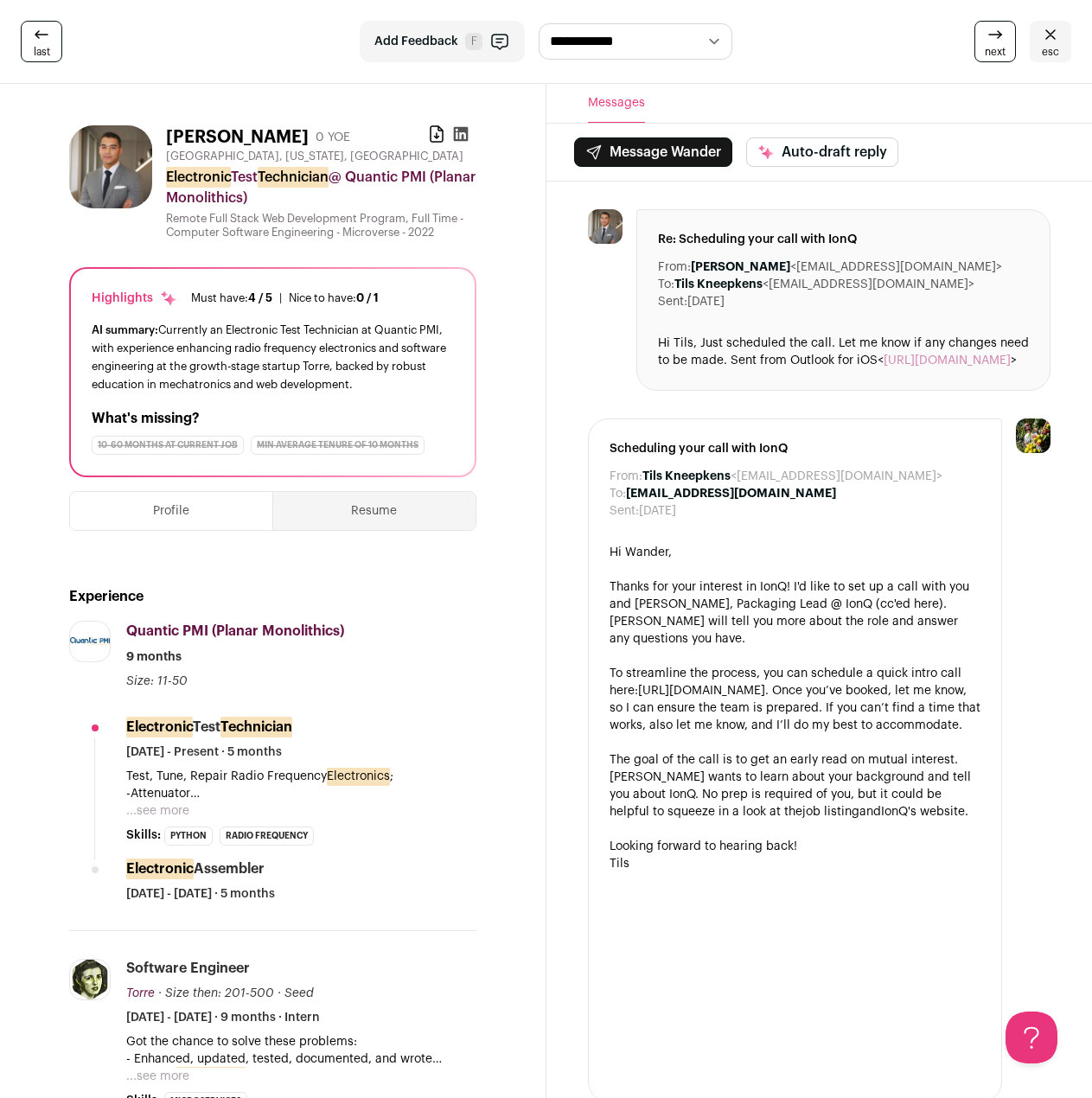 click on "Technician" at bounding box center [293, 177] 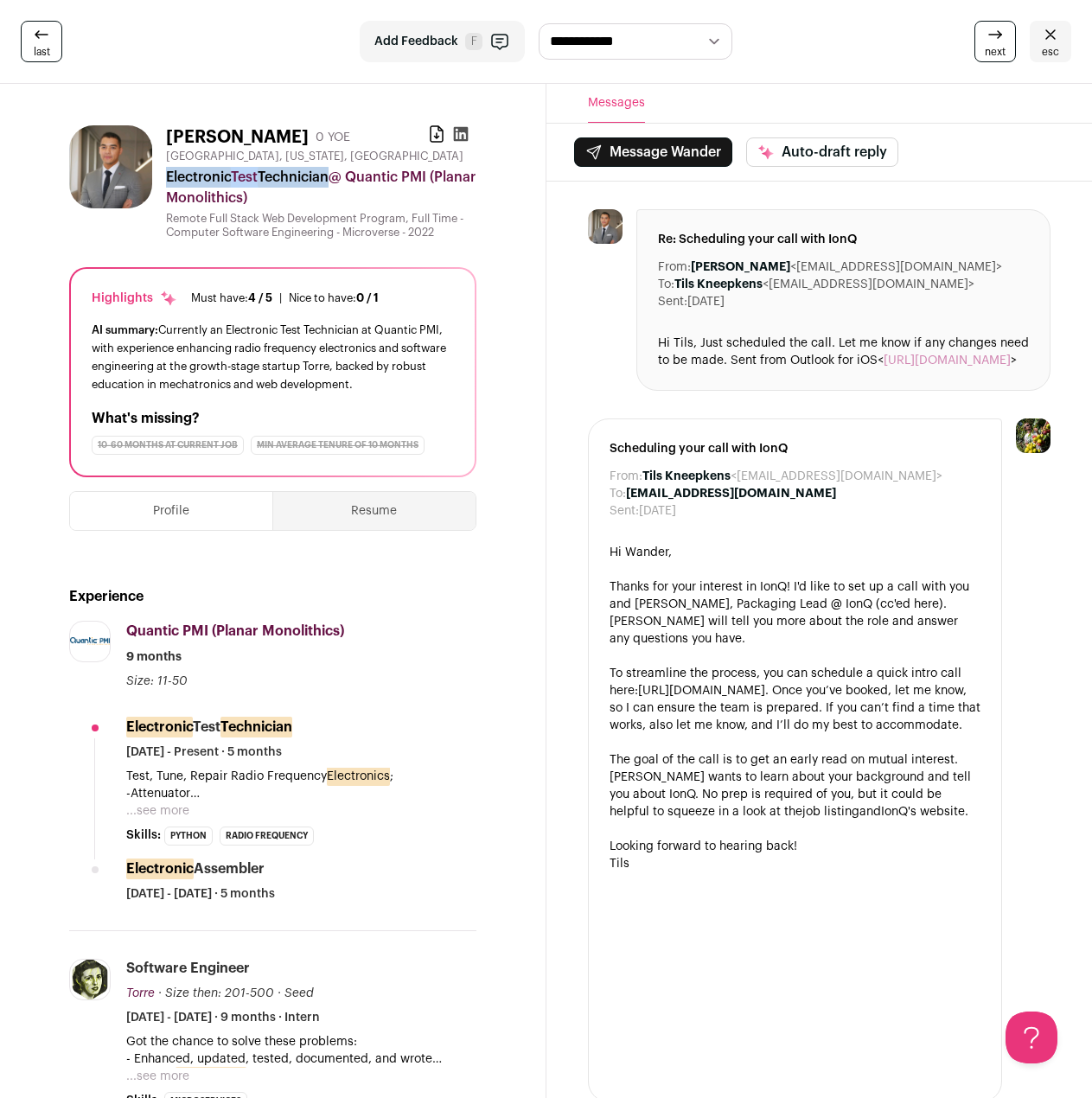 drag, startPoint x: 314, startPoint y: 175, endPoint x: 179, endPoint y: 177, distance: 135.01481 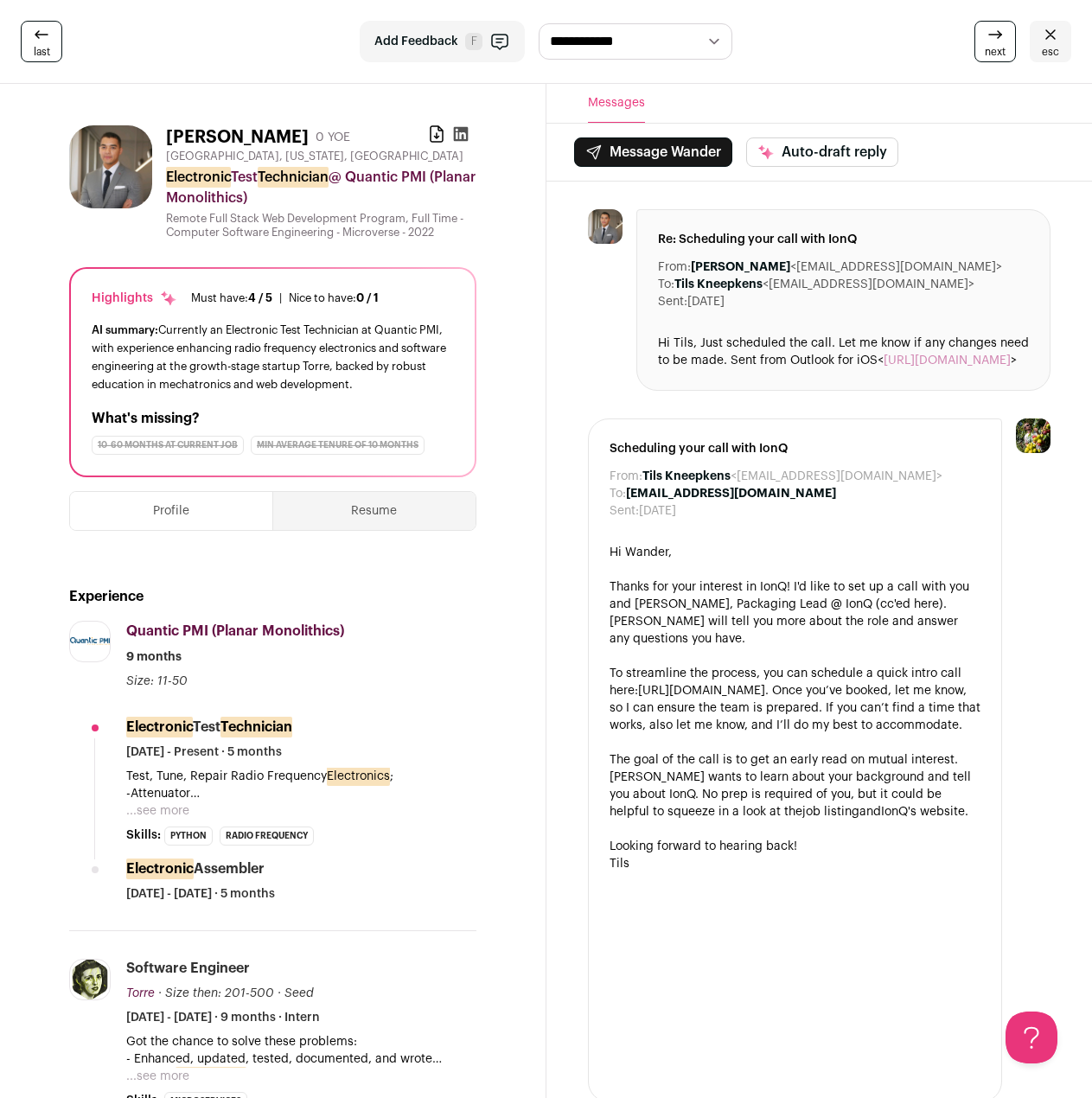 click on "Electronic  Test  Technician  @ Quantic PMI (Planar Monolithics)" at bounding box center (321, 188) 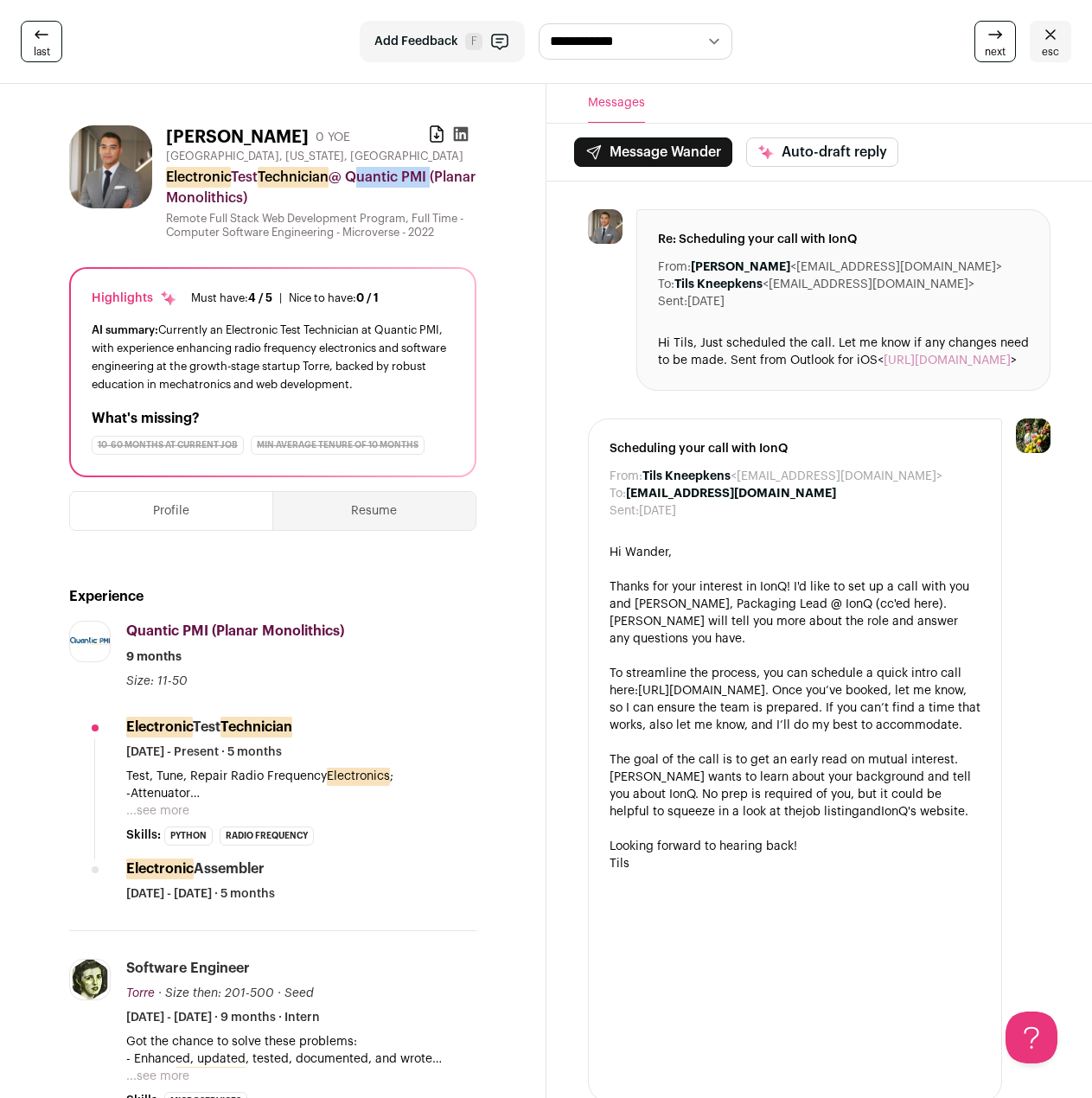 drag, startPoint x: 368, startPoint y: 174, endPoint x: 412, endPoint y: 172, distance: 44.0454 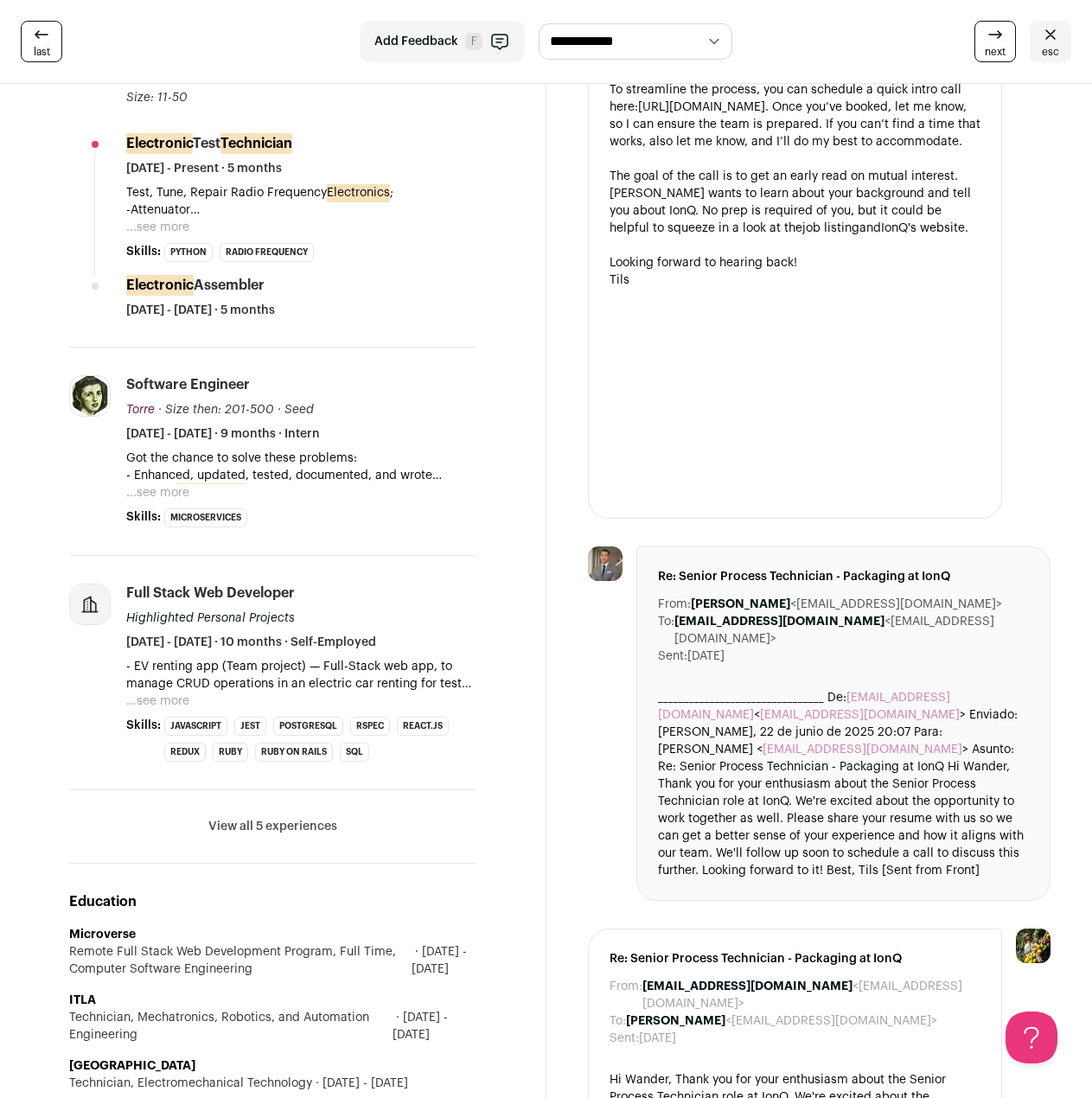 scroll, scrollTop: 692, scrollLeft: 0, axis: vertical 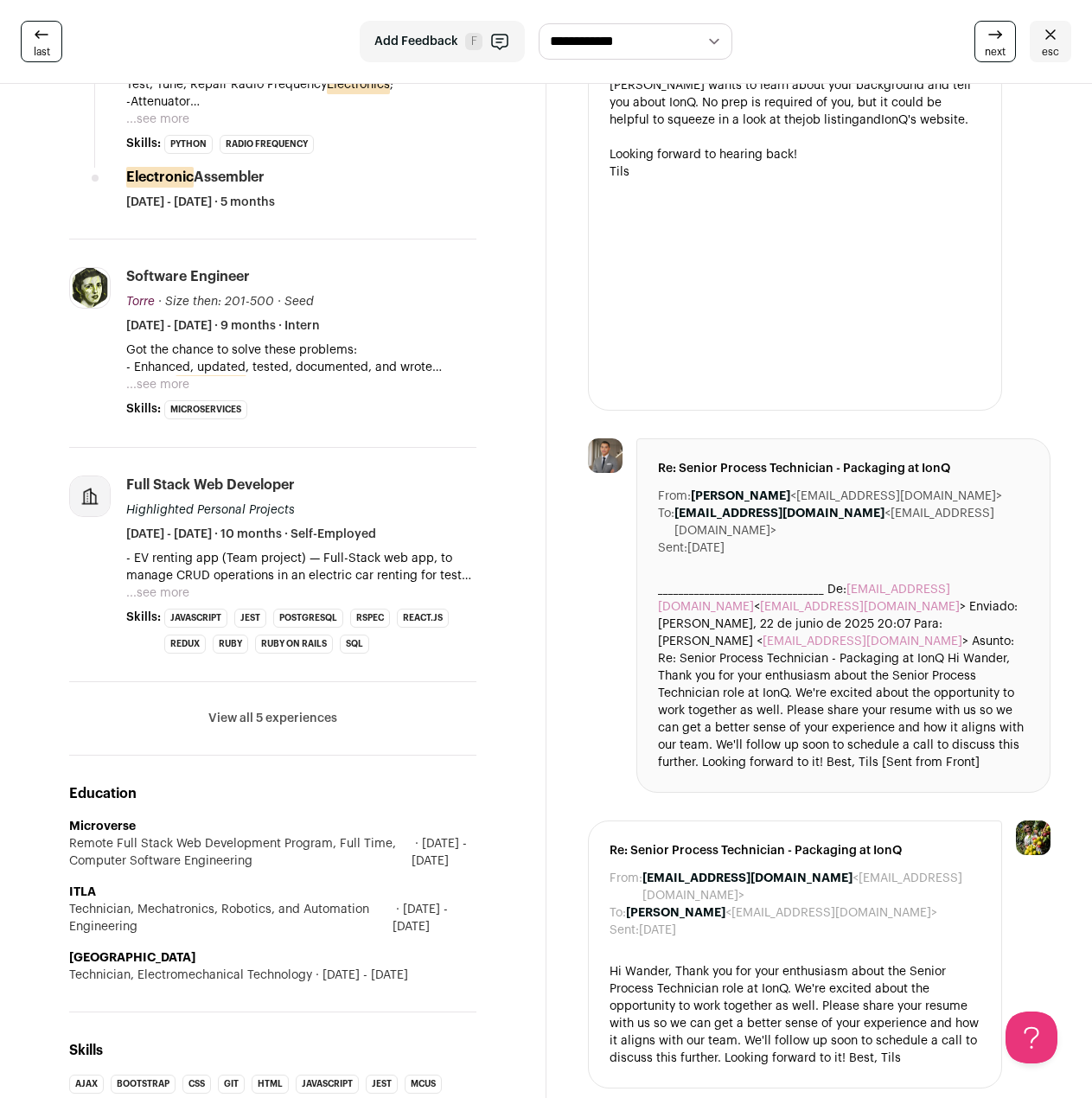 drag, startPoint x: 806, startPoint y: 495, endPoint x: 972, endPoint y: 495, distance: 166 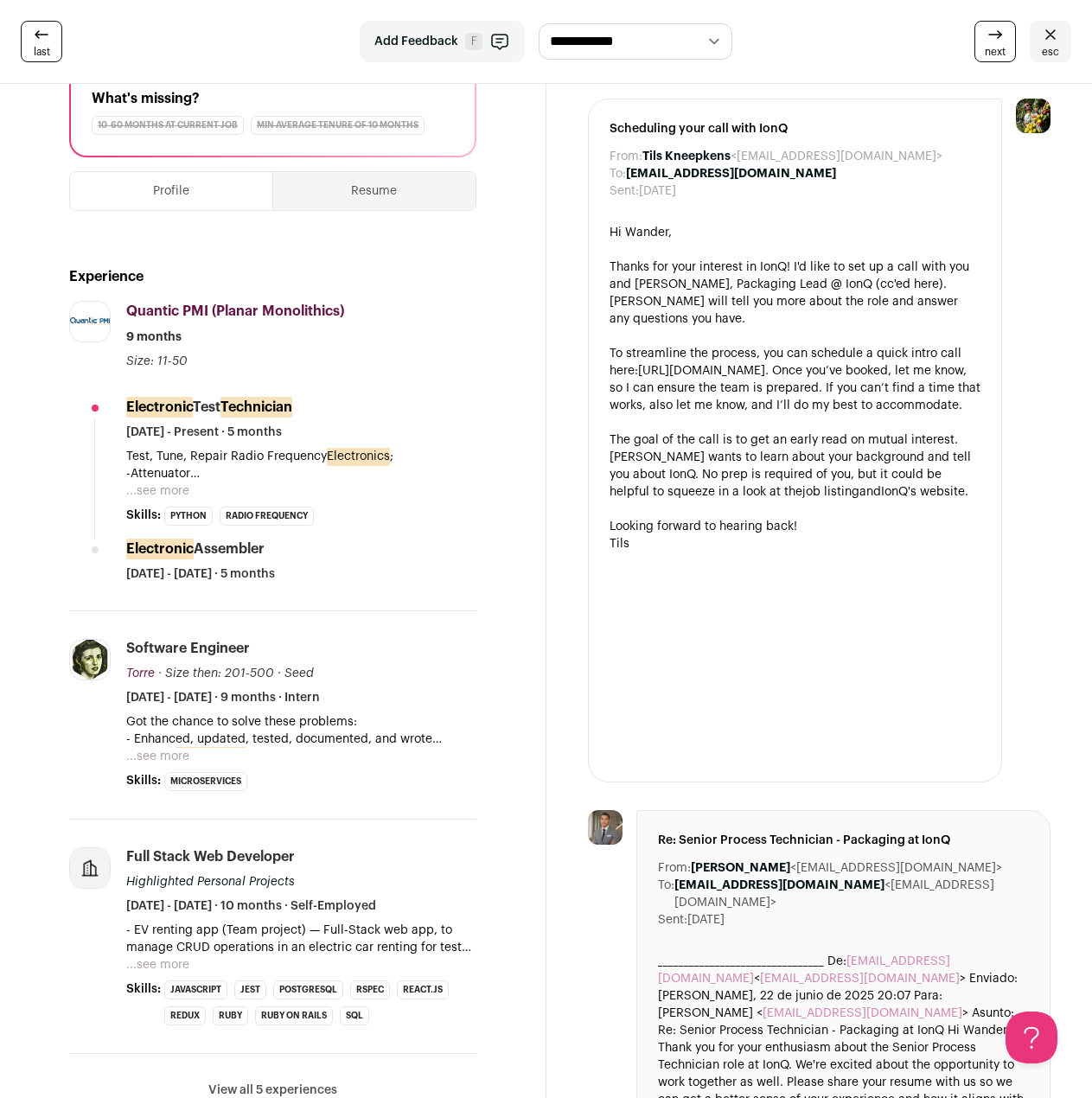 scroll, scrollTop: 0, scrollLeft: 0, axis: both 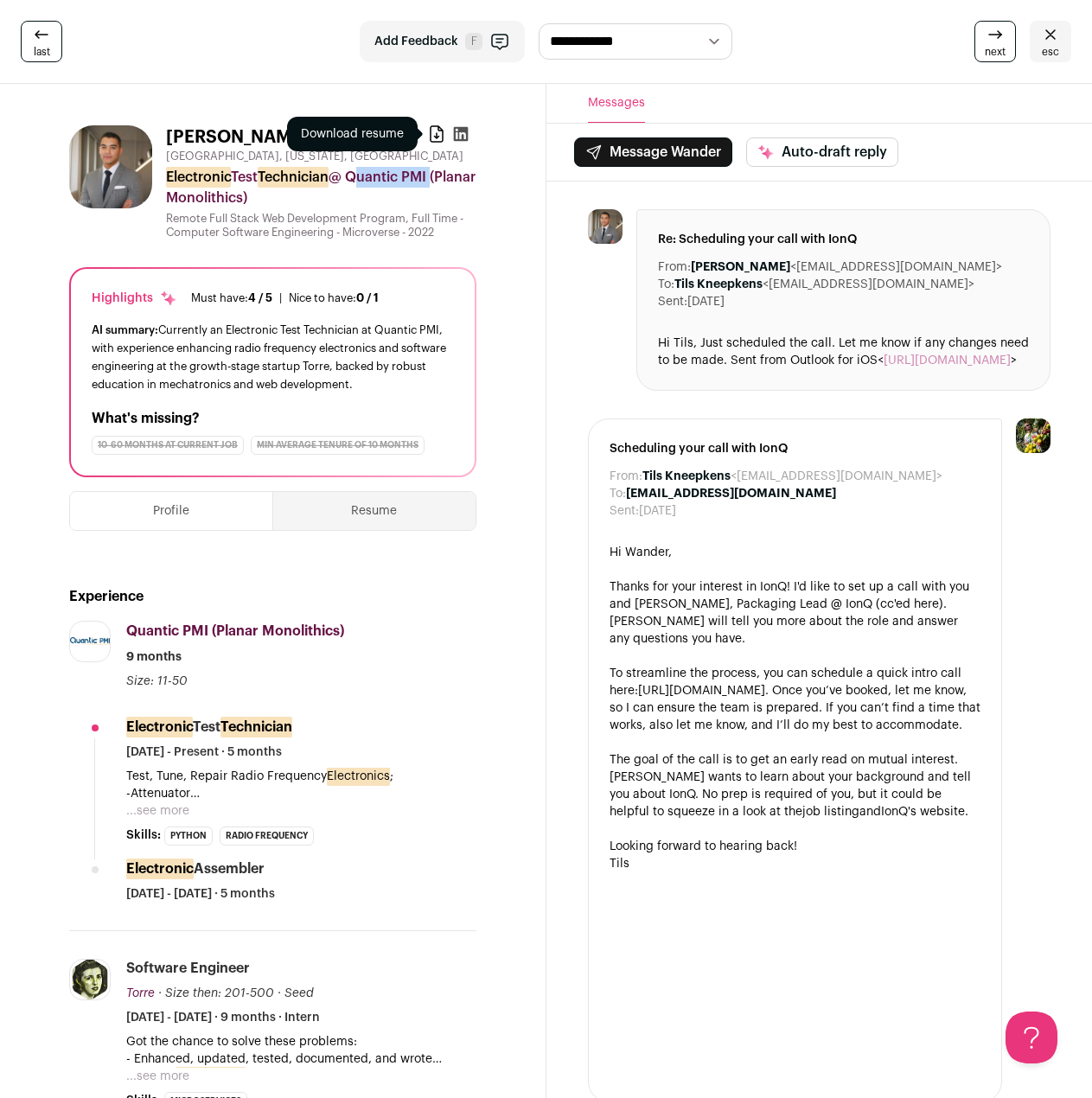 click 